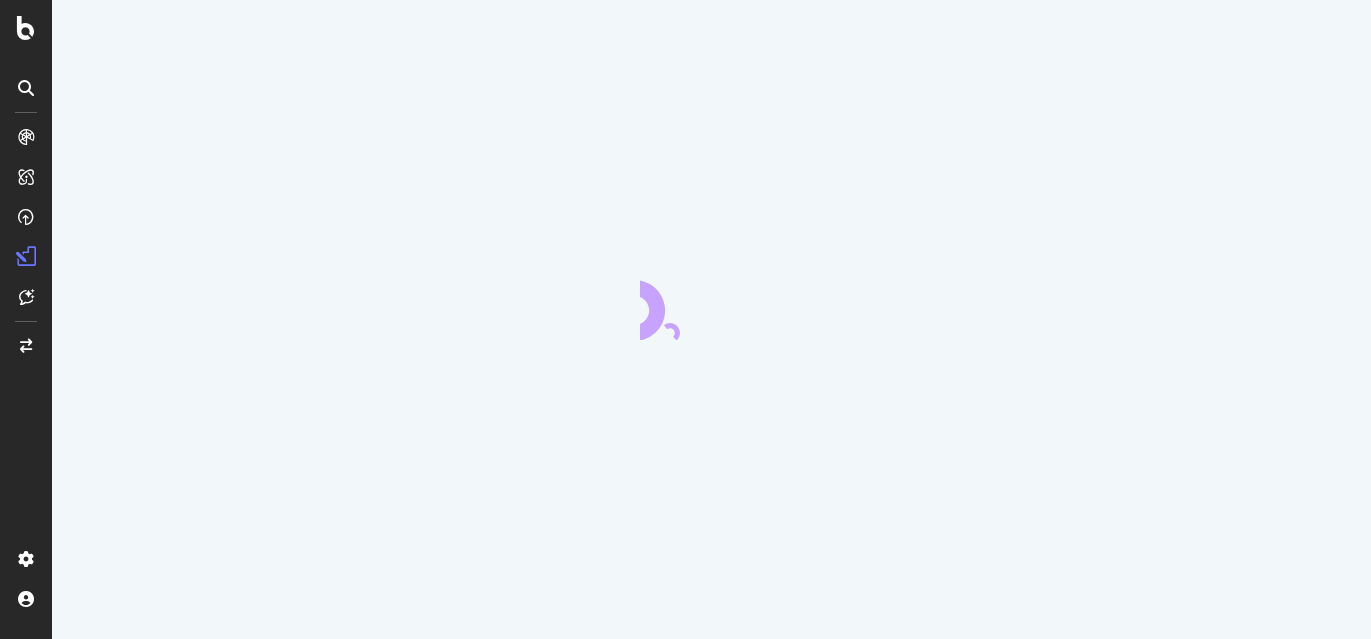scroll, scrollTop: 0, scrollLeft: 0, axis: both 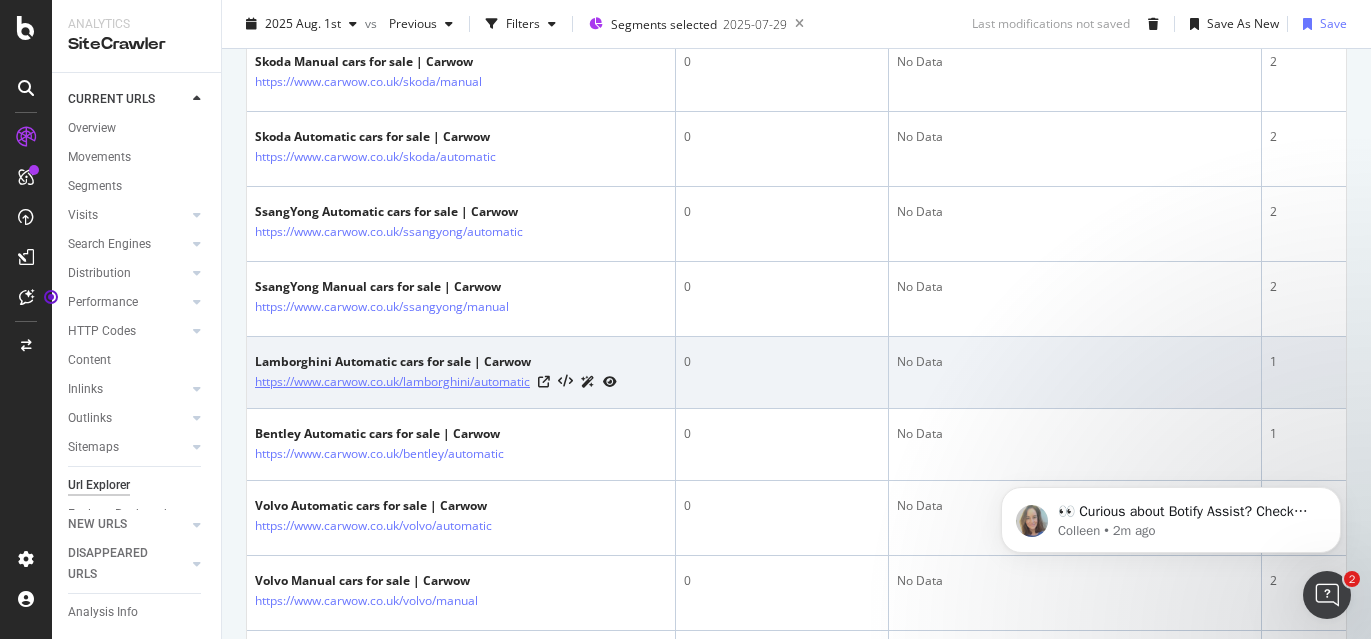 click on "https://www.carwow.co.uk/lamborghini/automatic" at bounding box center [392, 382] 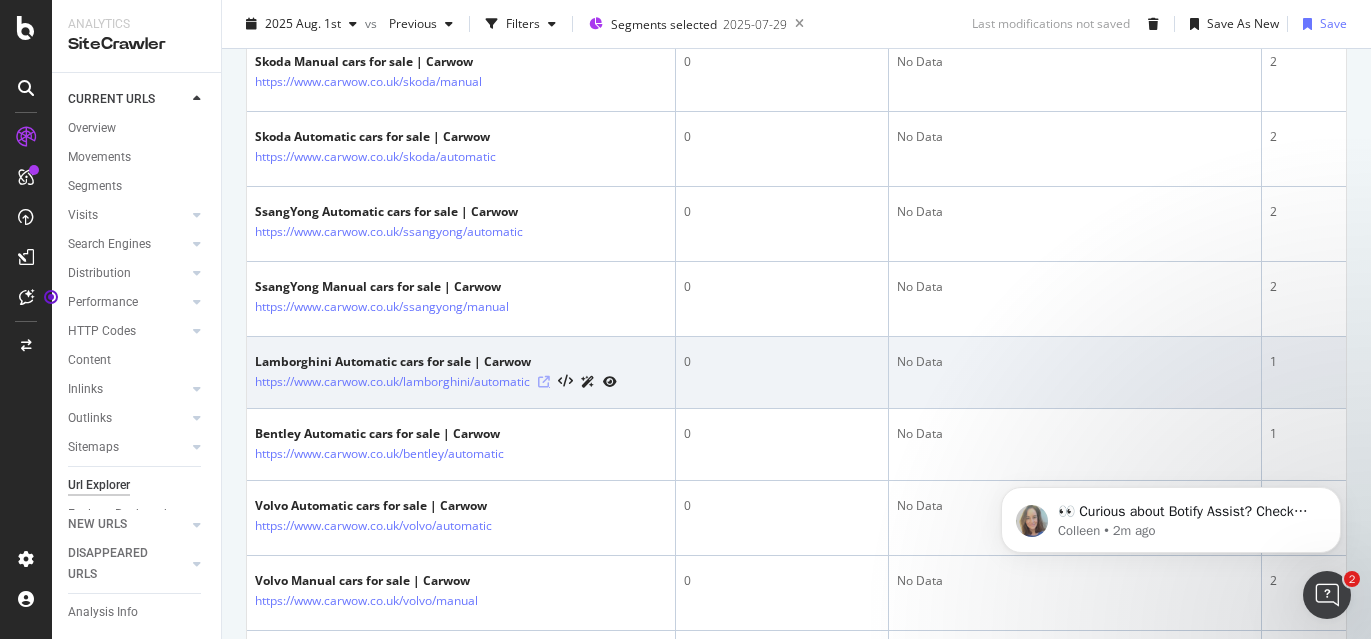 click at bounding box center (544, 382) 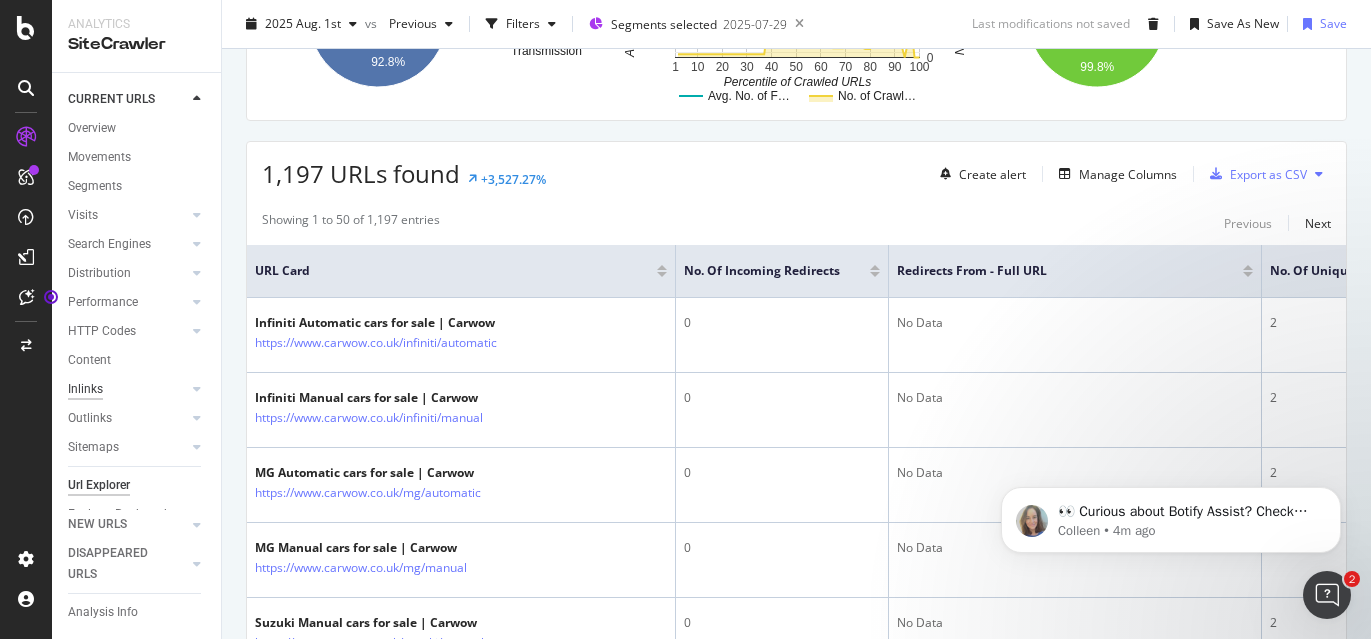 scroll, scrollTop: 344, scrollLeft: 0, axis: vertical 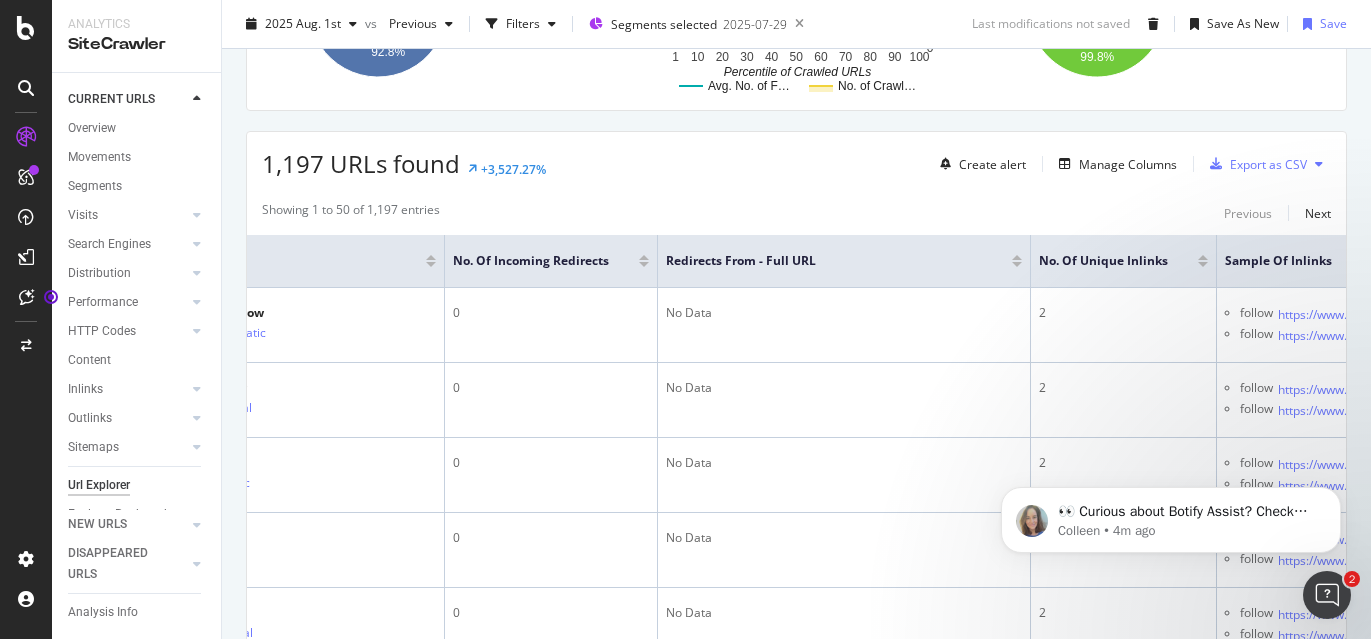 click at bounding box center (1203, 264) 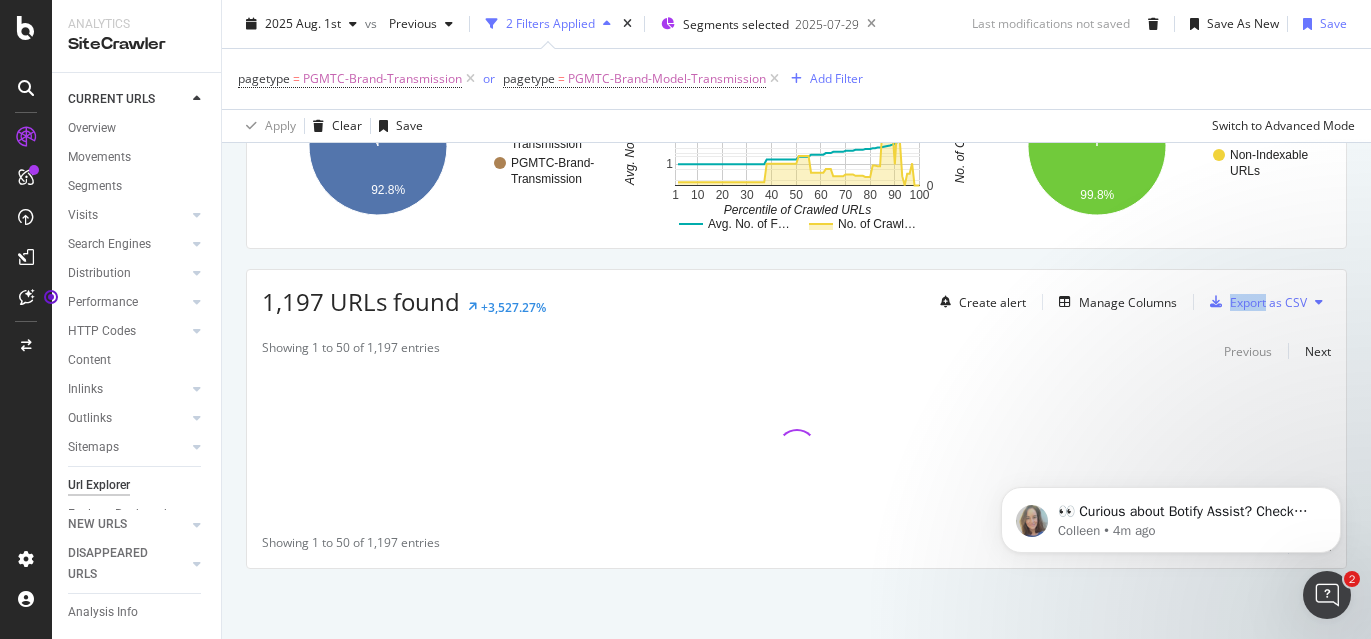 scroll, scrollTop: 300, scrollLeft: 0, axis: vertical 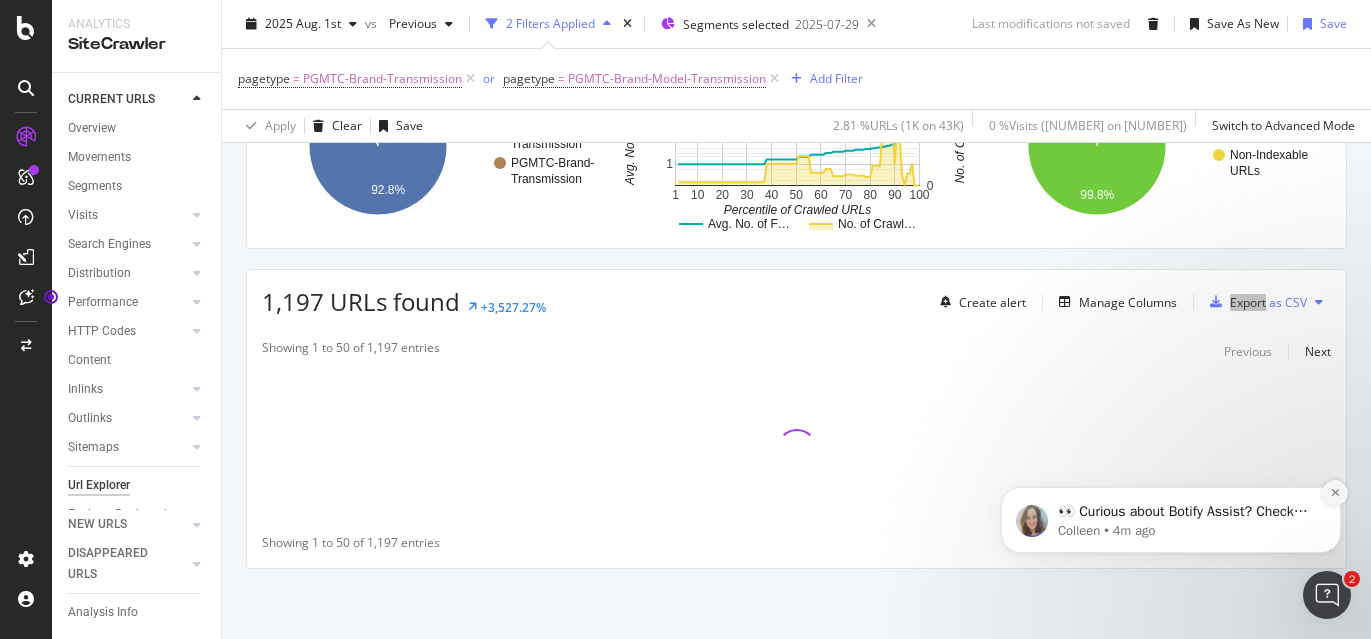 click 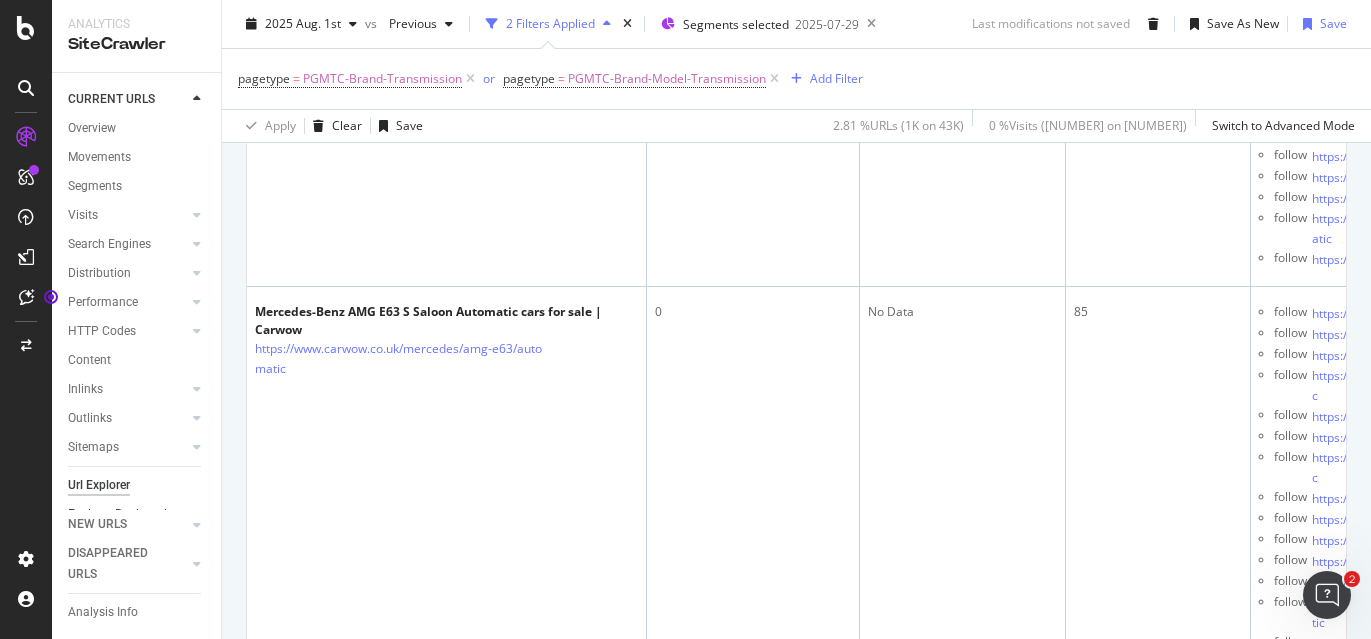 scroll, scrollTop: 2977, scrollLeft: 0, axis: vertical 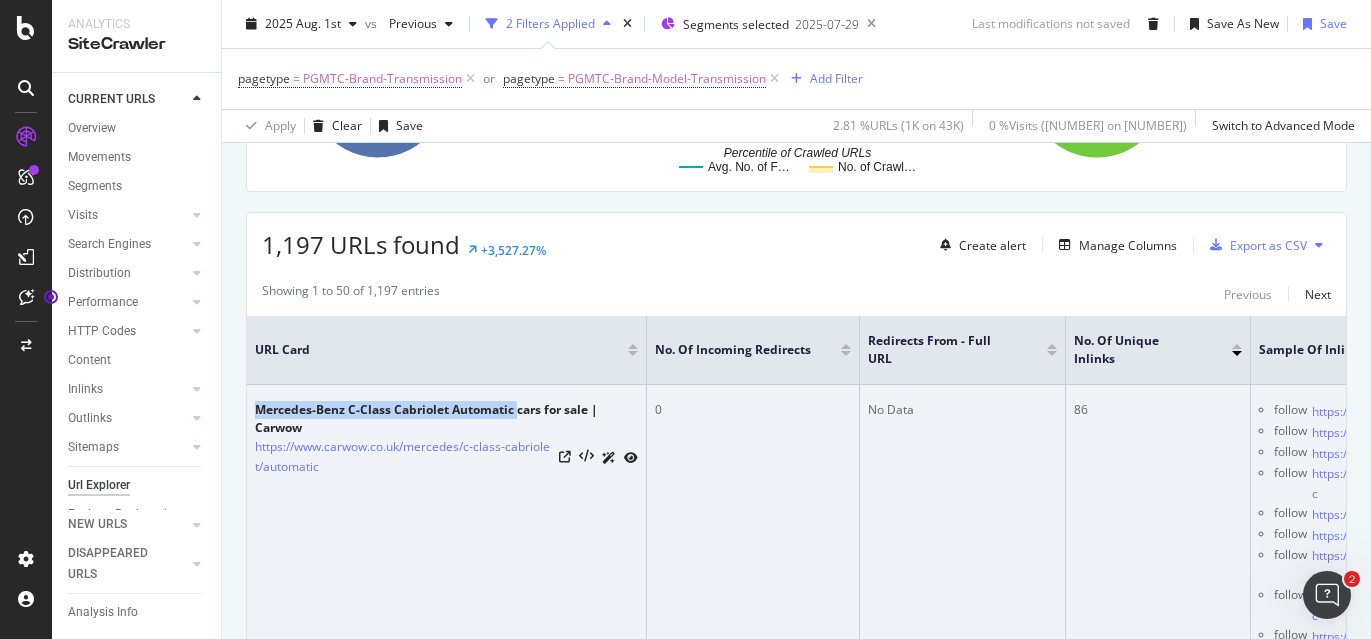 drag, startPoint x: 257, startPoint y: 408, endPoint x: 518, endPoint y: 411, distance: 261.01724 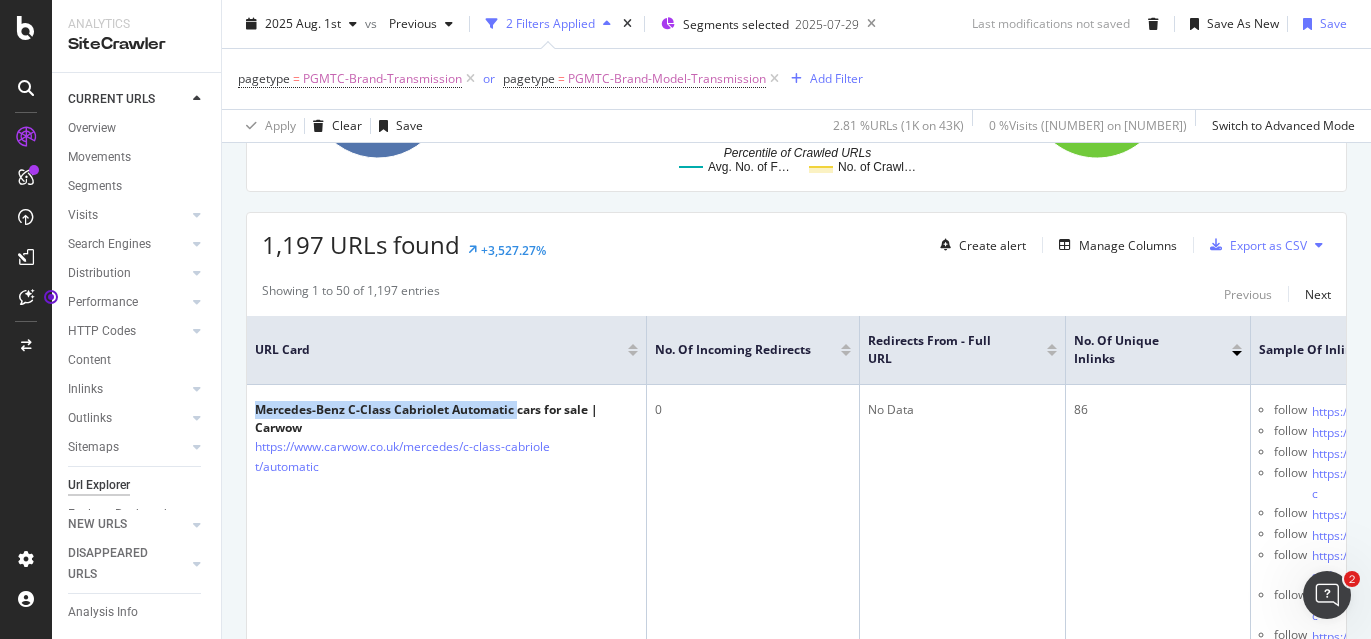 copy on "Mercedes-Benz C-Class Cabriolet Automatic" 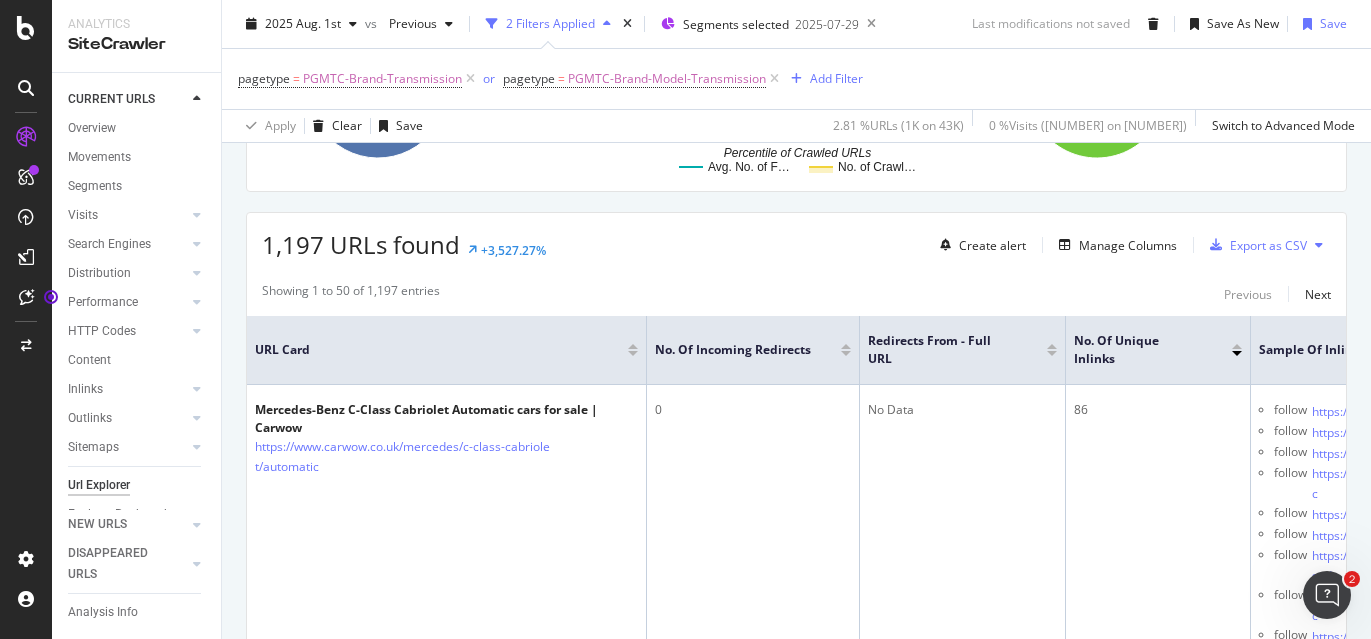 click on "No. of Unique Inlinks" at bounding box center [1158, 350] 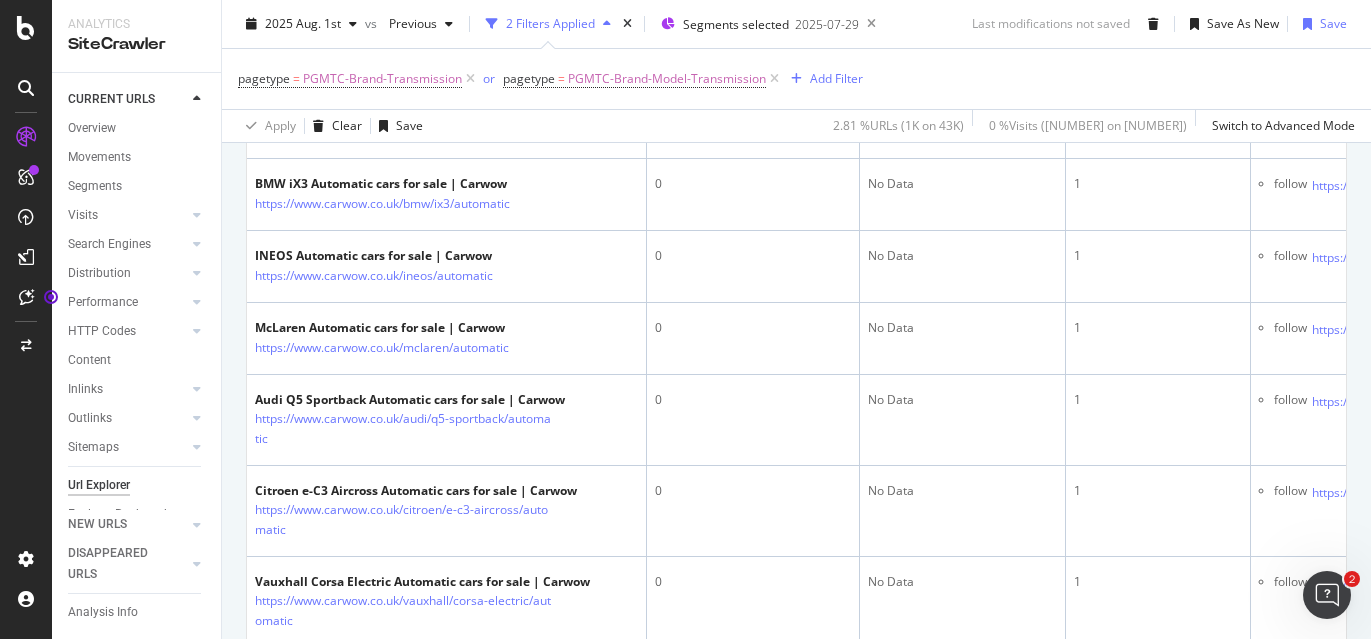 scroll, scrollTop: 553, scrollLeft: 0, axis: vertical 